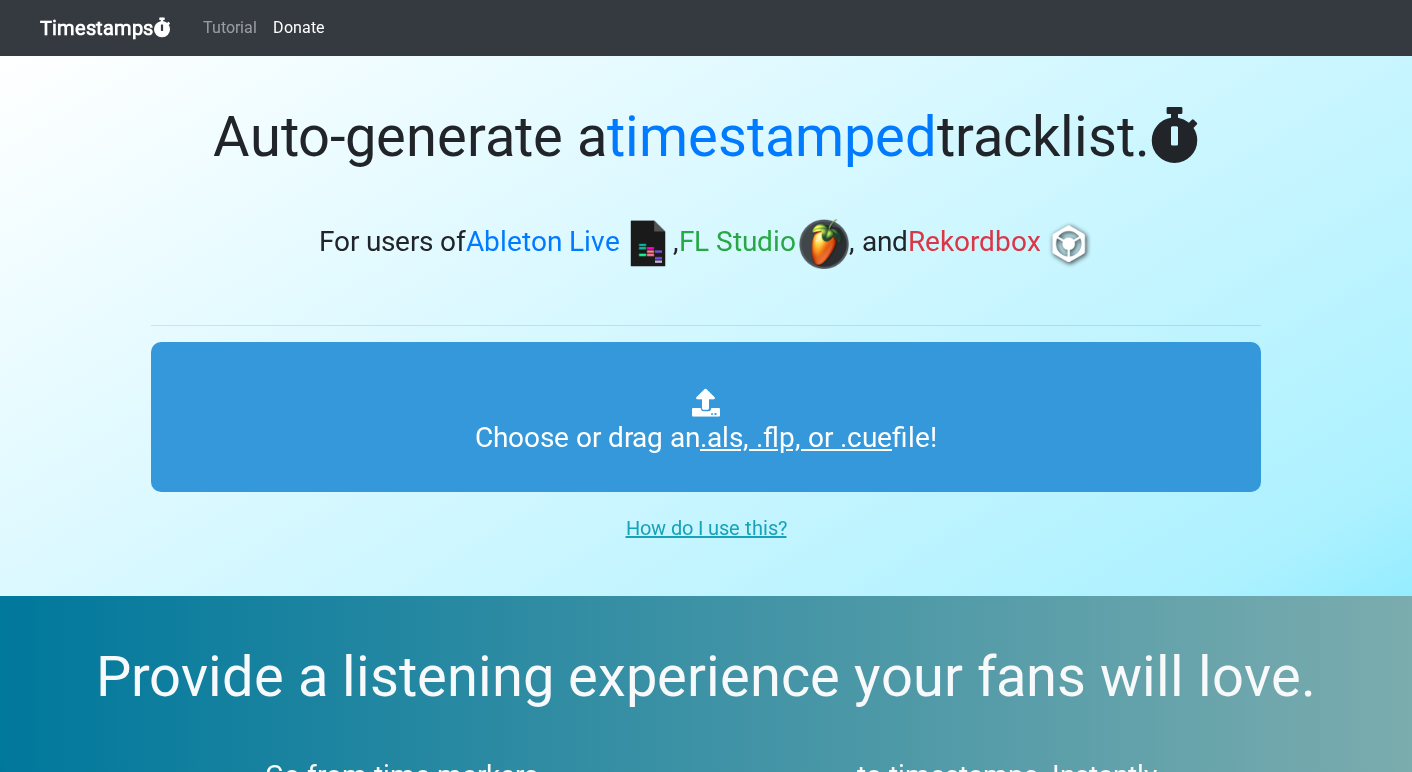 scroll, scrollTop: 0, scrollLeft: 0, axis: both 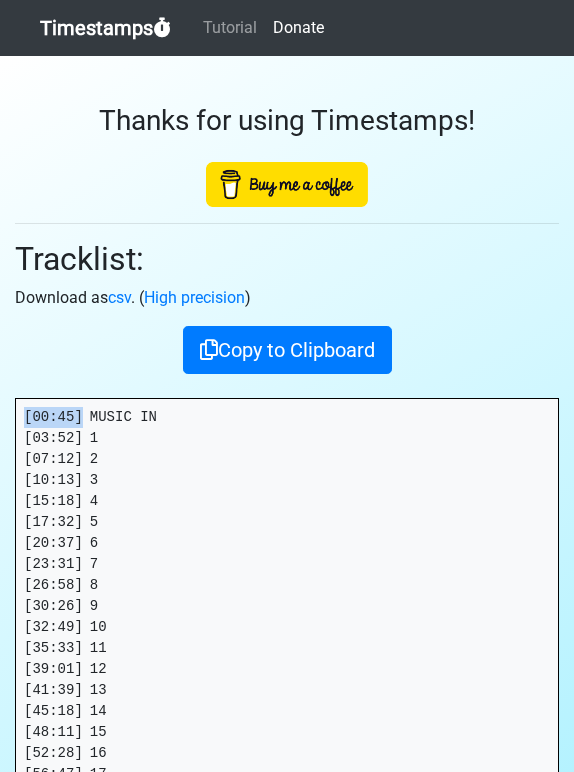 drag, startPoint x: 83, startPoint y: 414, endPoint x: 3, endPoint y: 414, distance: 80 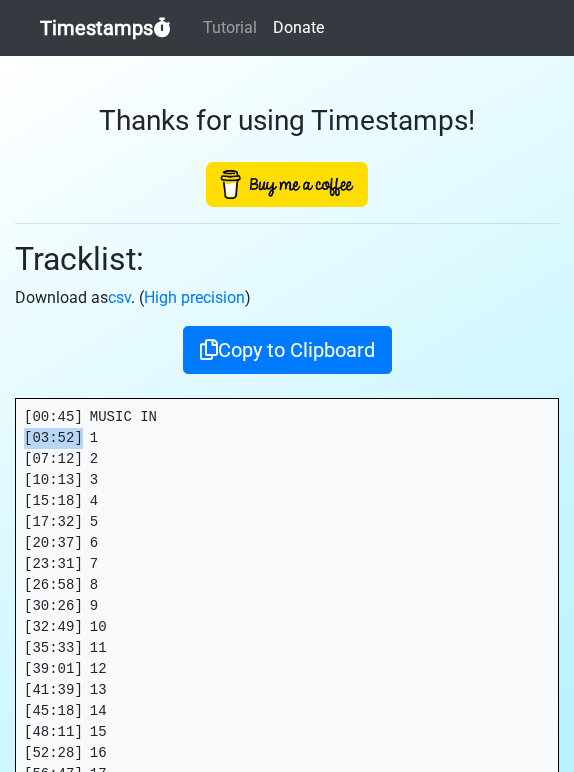 drag, startPoint x: 83, startPoint y: 439, endPoint x: -2, endPoint y: 438, distance: 85.00588 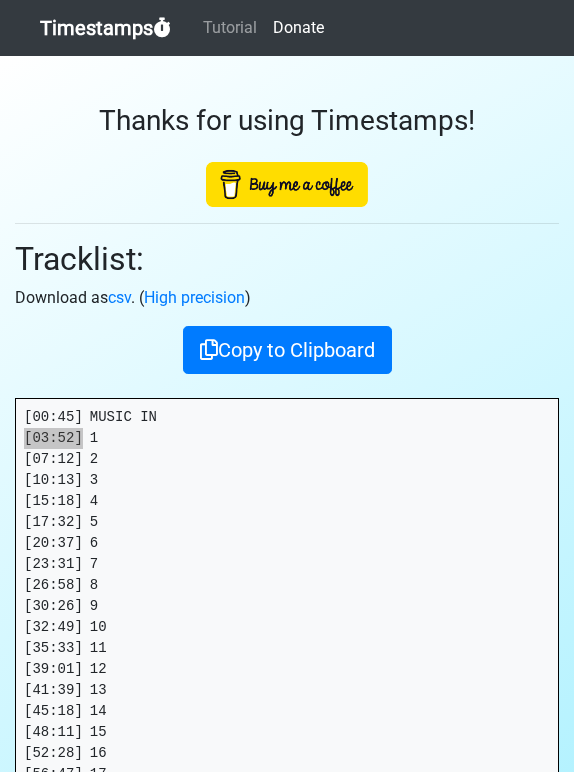 drag, startPoint x: 572, startPoint y: 213, endPoint x: 65, endPoint y: 440, distance: 555.498 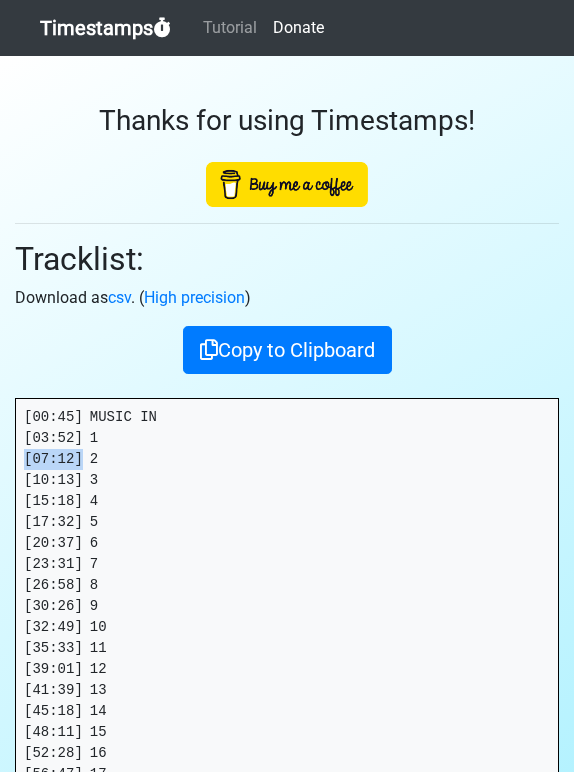drag, startPoint x: 83, startPoint y: 457, endPoint x: 14, endPoint y: 456, distance: 69.00725 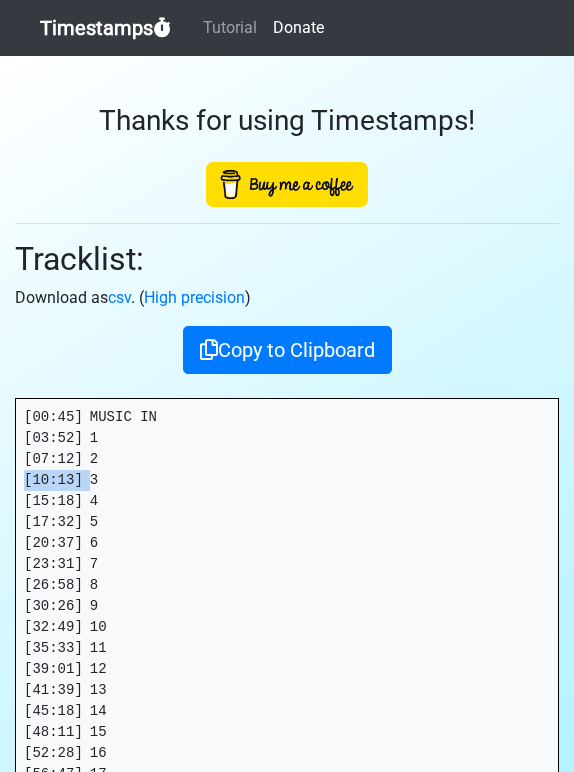 drag, startPoint x: 88, startPoint y: 478, endPoint x: -26, endPoint y: 479, distance: 114.00439 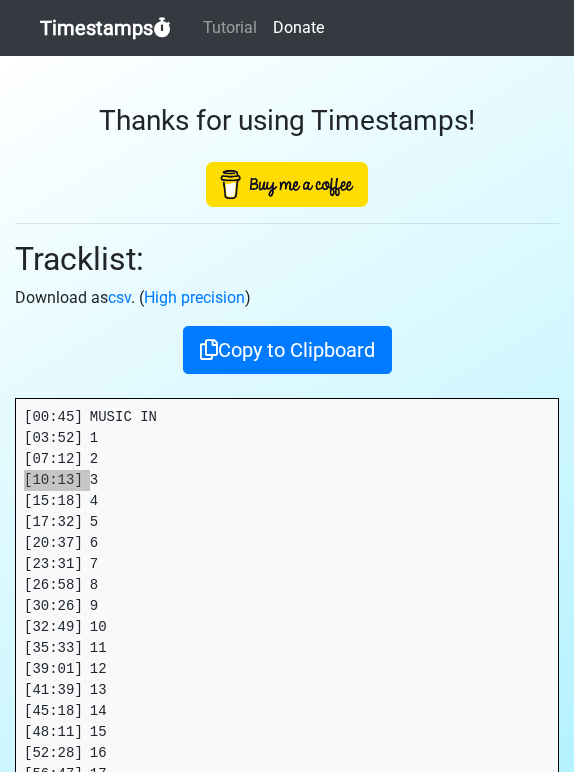 drag, startPoint x: 554, startPoint y: 300, endPoint x: 75, endPoint y: 471, distance: 508.6079 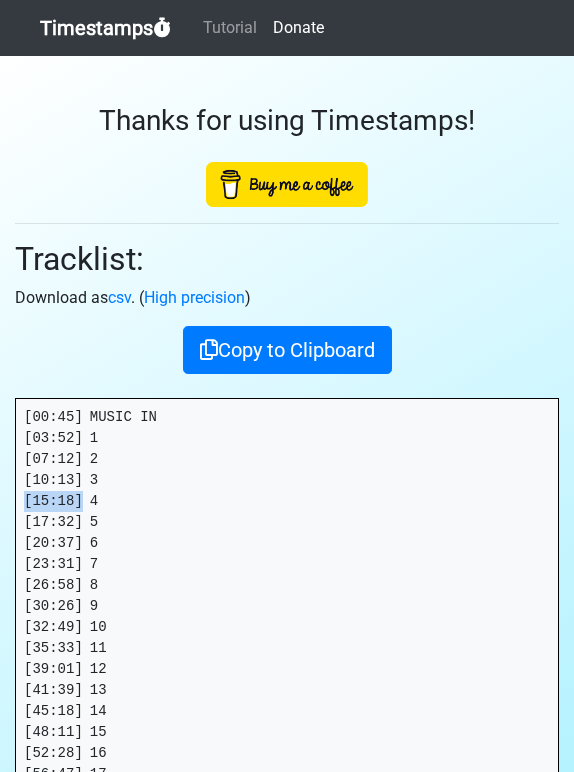 drag, startPoint x: 83, startPoint y: 500, endPoint x: -1, endPoint y: 500, distance: 84 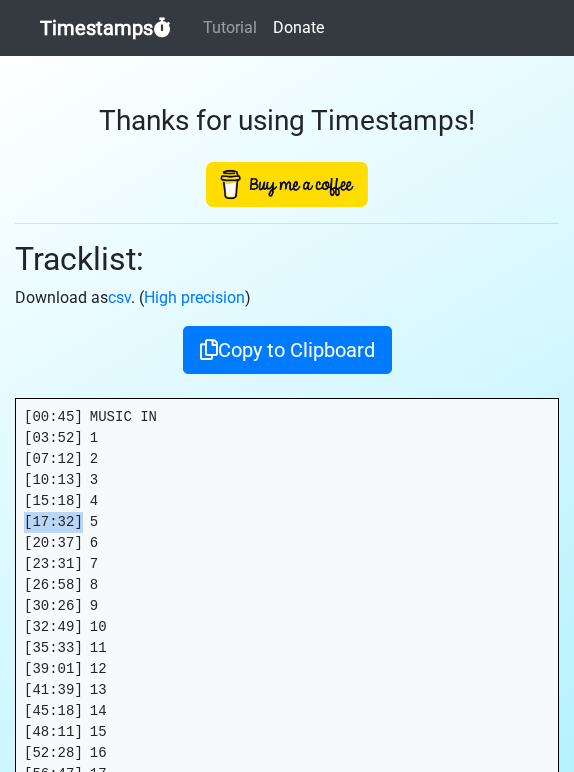 drag, startPoint x: 82, startPoint y: 521, endPoint x: 4, endPoint y: 522, distance: 78.00641 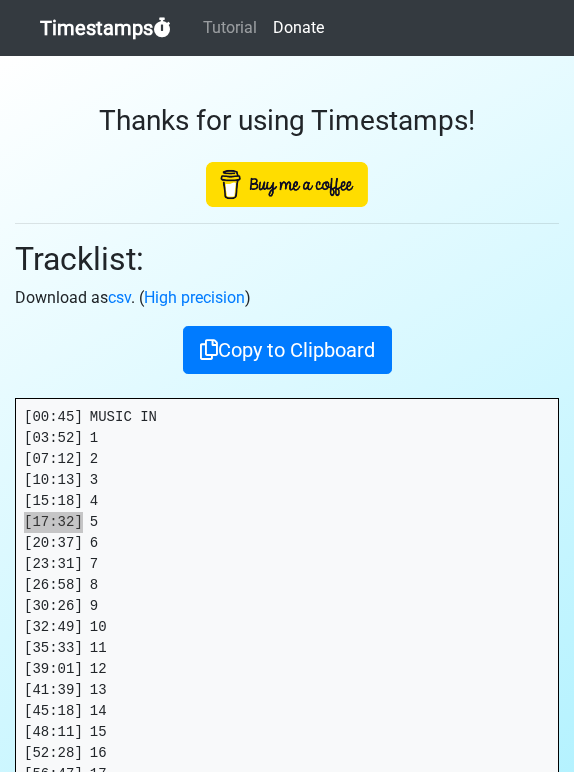 click on "[00:45] MUSIC IN
[03:52] 1
[07:12] 2
[10:13] 3
[15:18] 4
[17:32] 5
[20:37] 6
[23:31] 7
[26:58] 8
[30:26] 9
[32:49] 10
[35:33] 11
[39:01] 12
[41:39] 13
[45:18] 14
[48:11] 15
[52:28] 16
[56:47] 17
[56:54] END
(timestamps made with https://timestamps.me)" at bounding box center [287, 617] 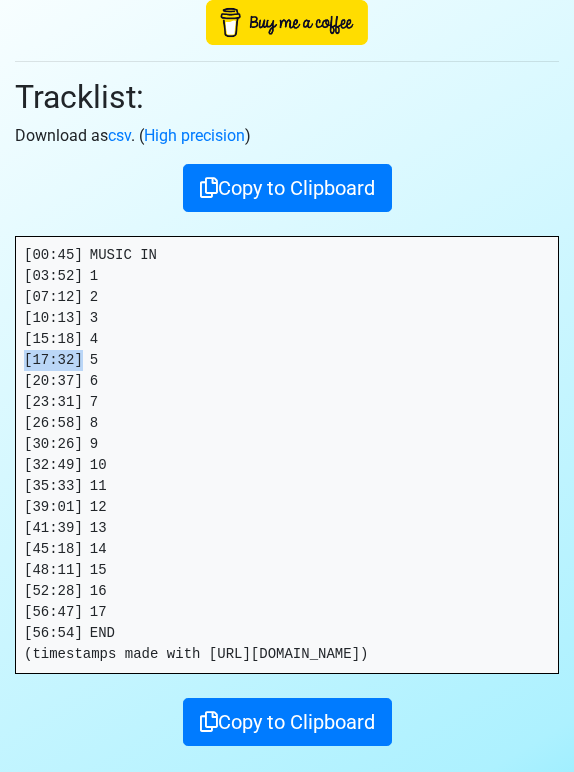 scroll, scrollTop: 229, scrollLeft: 0, axis: vertical 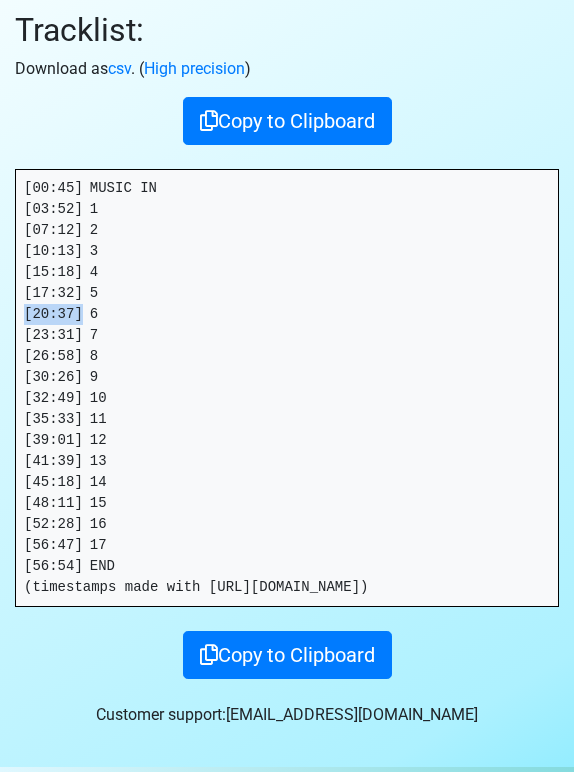 drag, startPoint x: 83, startPoint y: 310, endPoint x: 23, endPoint y: 310, distance: 60 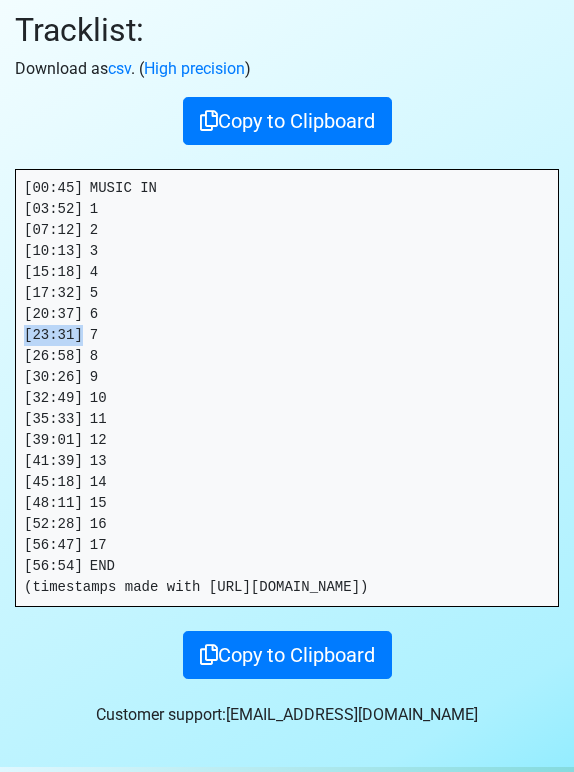 drag, startPoint x: 84, startPoint y: 337, endPoint x: 21, endPoint y: 338, distance: 63.007935 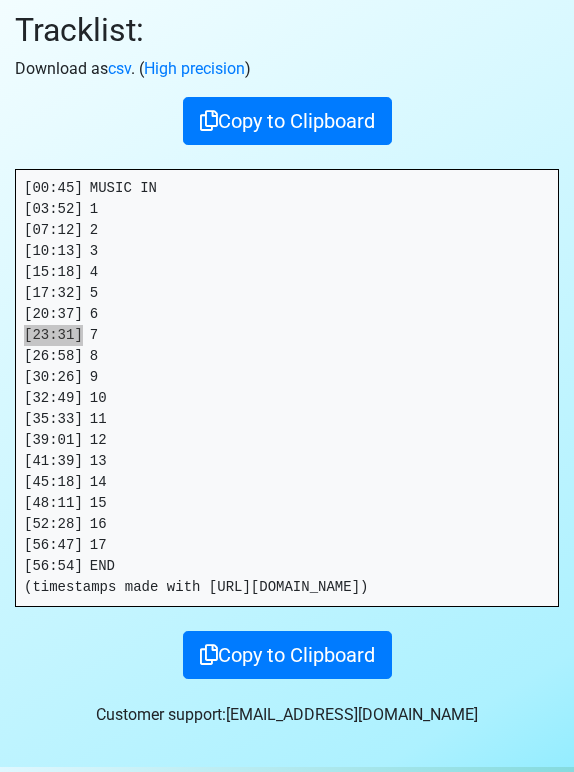 click on "[00:45] MUSIC IN
[03:52] 1
[07:12] 2
[10:13] 3
[15:18] 4
[17:32] 5
[20:37] 6
[23:31] 7
[26:58] 8
[30:26] 9
[32:49] 10
[35:33] 11
[39:01] 12
[41:39] 13
[45:18] 14
[48:11] 15
[52:28] 16
[56:47] 17
[56:54] END
(timestamps made with https://timestamps.me)" at bounding box center [287, 388] 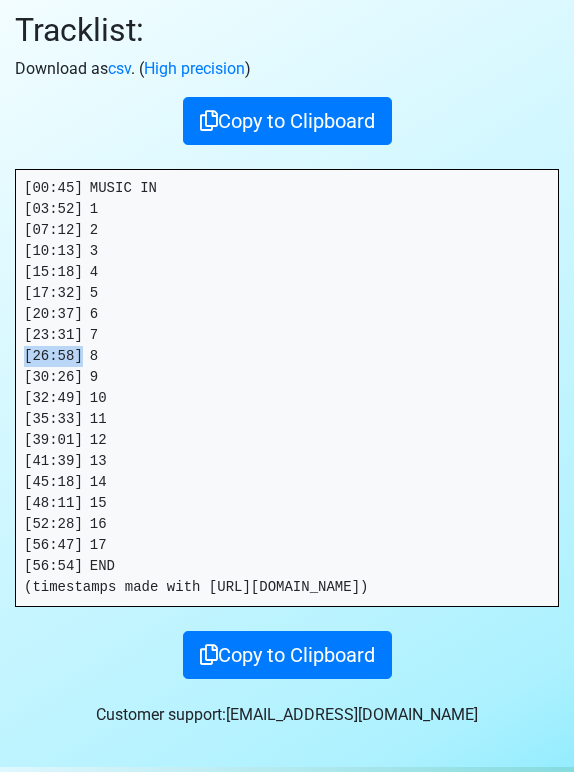drag, startPoint x: 80, startPoint y: 349, endPoint x: -8, endPoint y: 357, distance: 88.362885 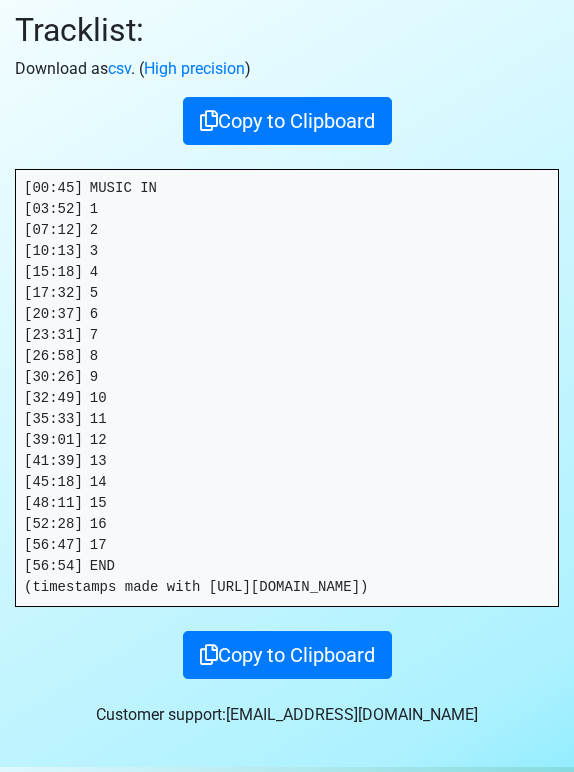 click on "[00:45] MUSIC IN
[03:52] 1
[07:12] 2
[10:13] 3
[15:18] 4
[17:32] 5
[20:37] 6
[23:31] 7
[26:58] 8
[30:26] 9
[32:49] 10
[35:33] 11
[39:01] 12
[41:39] 13
[45:18] 14
[48:11] 15
[52:28] 16
[56:47] 17
[56:54] END
(timestamps made with https://timestamps.me)" at bounding box center (287, 388) 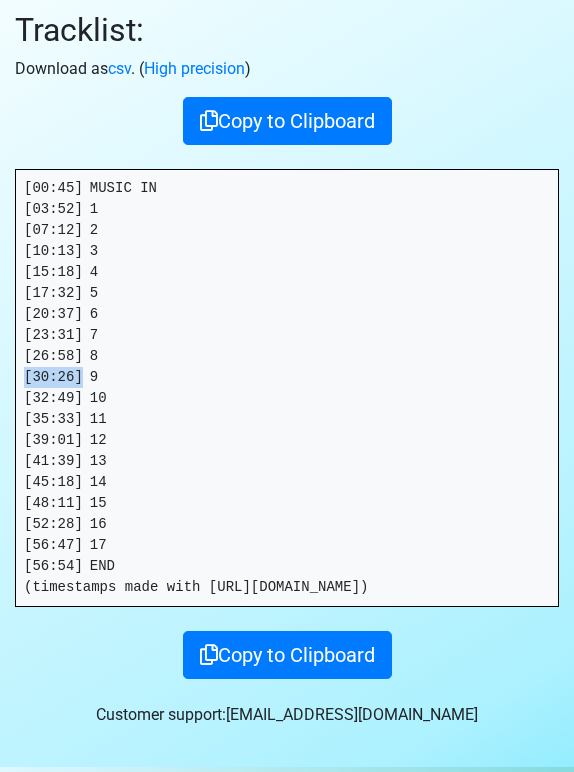 drag, startPoint x: 84, startPoint y: 376, endPoint x: -6, endPoint y: 376, distance: 90 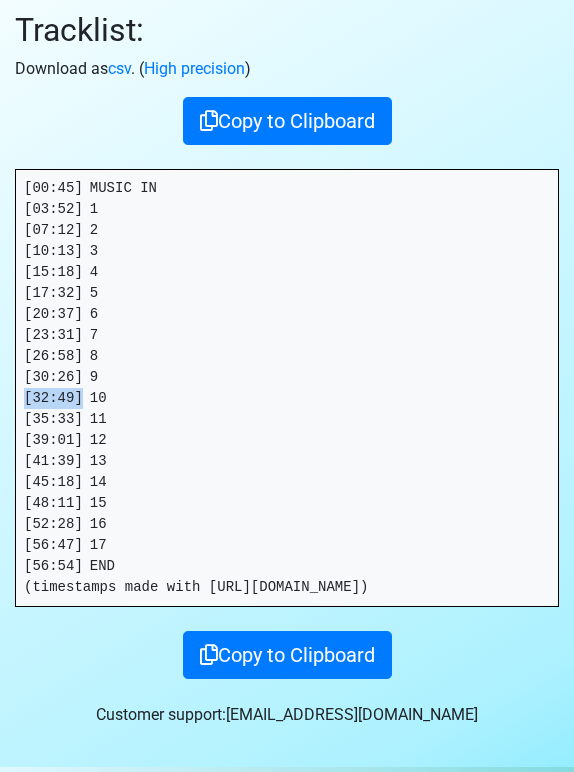 drag, startPoint x: 84, startPoint y: 398, endPoint x: 26, endPoint y: 399, distance: 58.00862 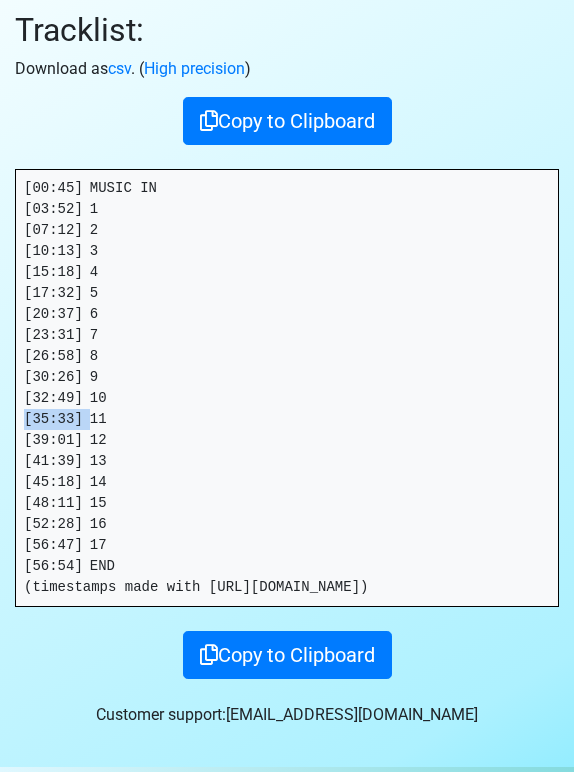 drag, startPoint x: 91, startPoint y: 419, endPoint x: 10, endPoint y: 420, distance: 81.00617 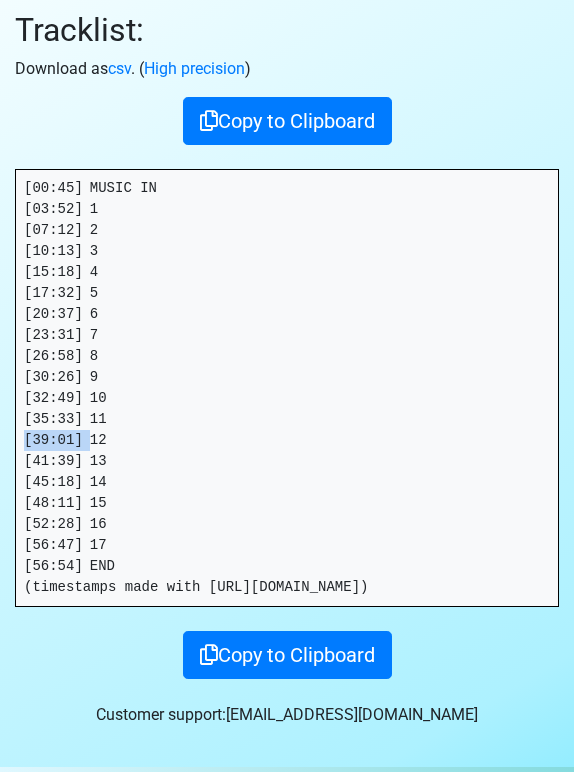 drag, startPoint x: 84, startPoint y: 441, endPoint x: 12, endPoint y: 443, distance: 72.02777 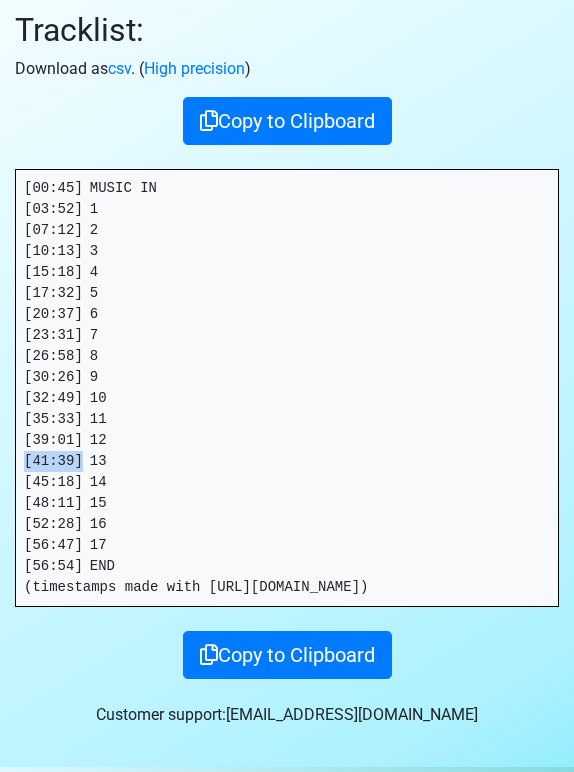 drag, startPoint x: 85, startPoint y: 461, endPoint x: 14, endPoint y: 461, distance: 71 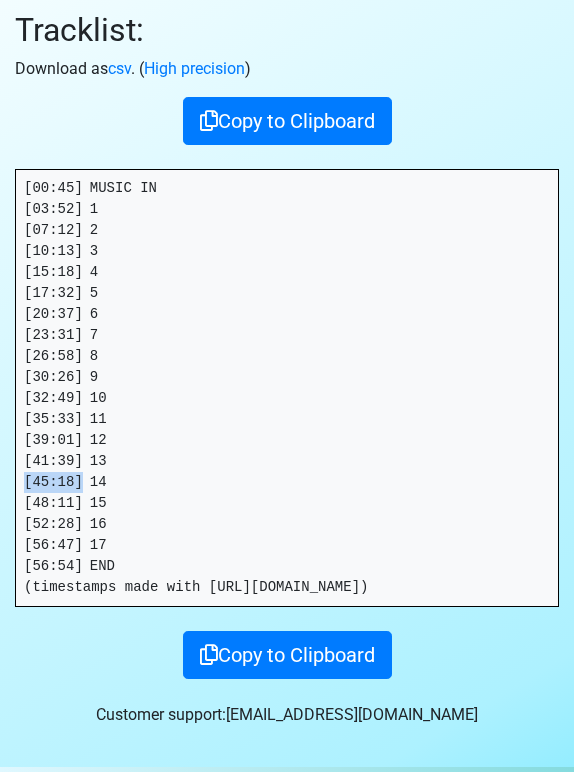 drag, startPoint x: 80, startPoint y: 482, endPoint x: 20, endPoint y: 482, distance: 60 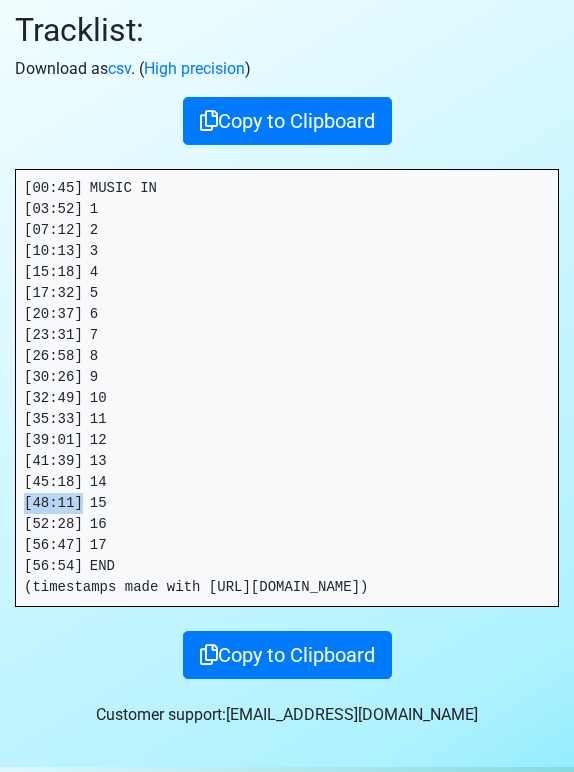 drag, startPoint x: 87, startPoint y: 502, endPoint x: -17, endPoint y: 502, distance: 104 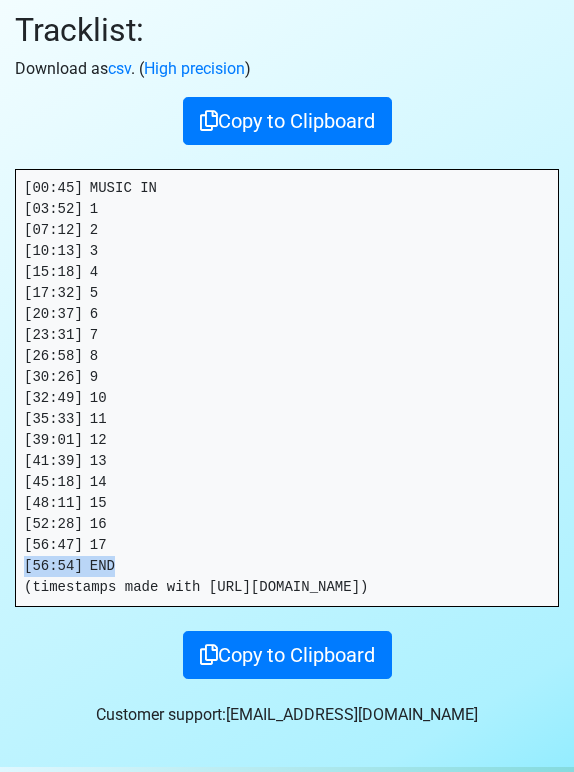 drag, startPoint x: 167, startPoint y: 559, endPoint x: -31, endPoint y: 555, distance: 198.0404 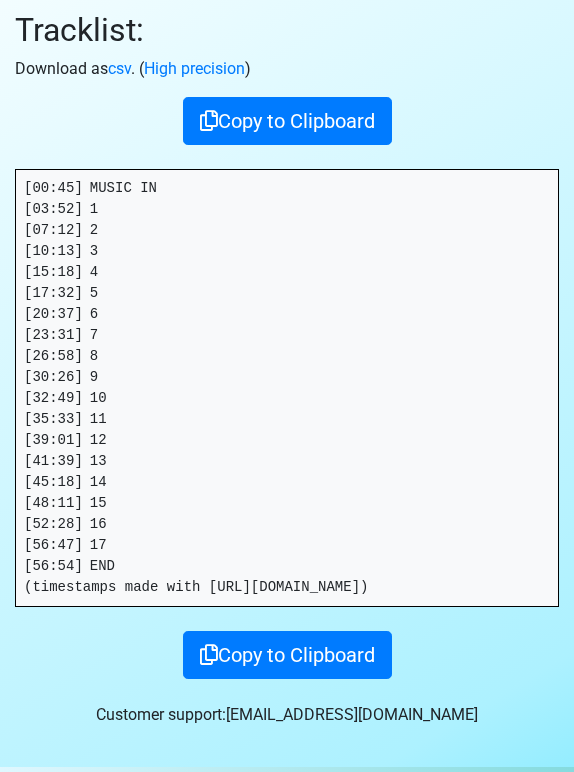 click on "[00:45] MUSIC IN
[03:52] 1
[07:12] 2
[10:13] 3
[15:18] 4
[17:32] 5
[20:37] 6
[23:31] 7
[26:58] 8
[30:26] 9
[32:49] 10
[35:33] 11
[39:01] 12
[41:39] 13
[45:18] 14
[48:11] 15
[52:28] 16
[56:47] 17
[56:54] END
(timestamps made with https://timestamps.me)" at bounding box center [287, 388] 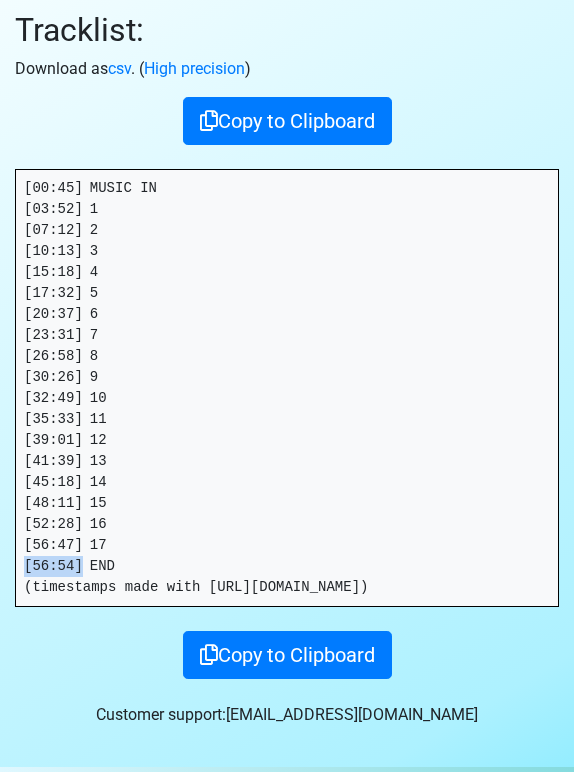 drag, startPoint x: 85, startPoint y: 562, endPoint x: -1, endPoint y: 563, distance: 86.00581 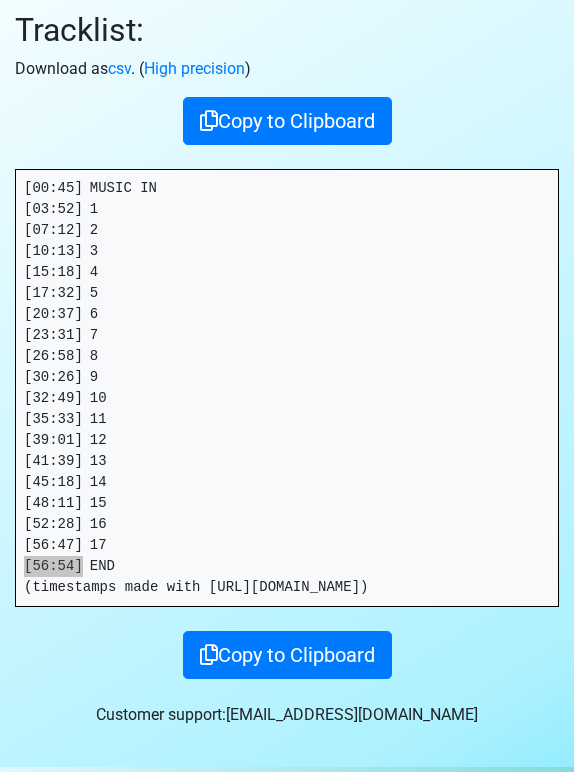 drag, startPoint x: 567, startPoint y: 319, endPoint x: 79, endPoint y: 552, distance: 540.77075 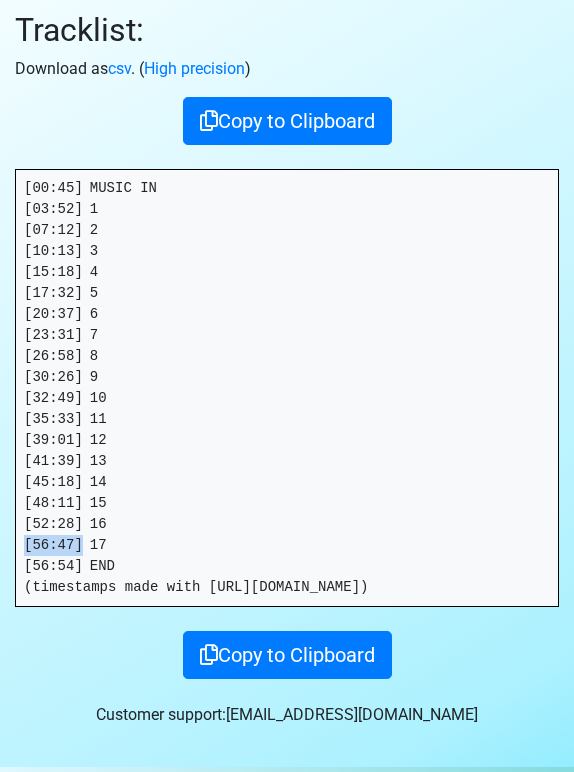 drag, startPoint x: 81, startPoint y: 541, endPoint x: -13, endPoint y: 544, distance: 94.04786 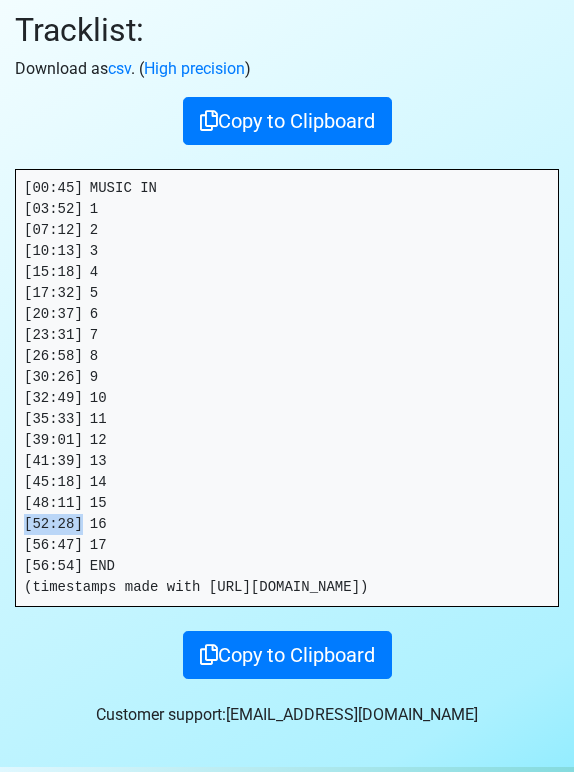 drag, startPoint x: 86, startPoint y: 526, endPoint x: 19, endPoint y: 529, distance: 67.06713 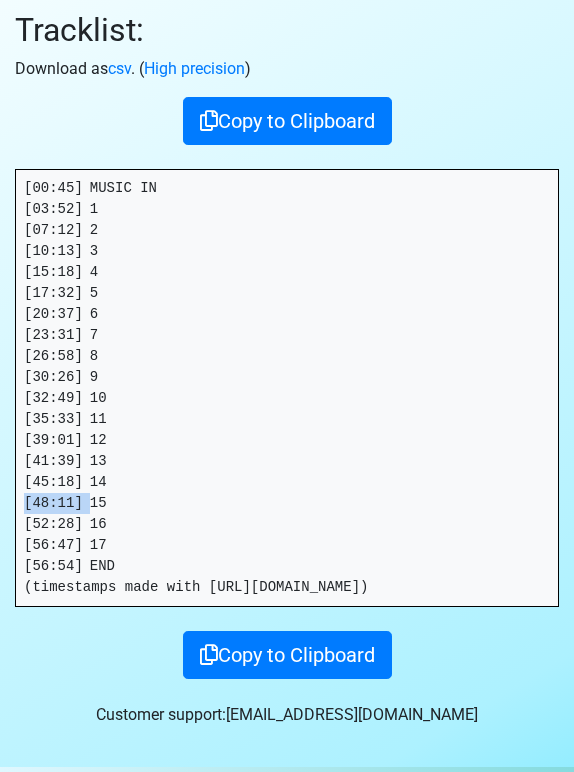 drag, startPoint x: 88, startPoint y: 503, endPoint x: -20, endPoint y: 504, distance: 108.00463 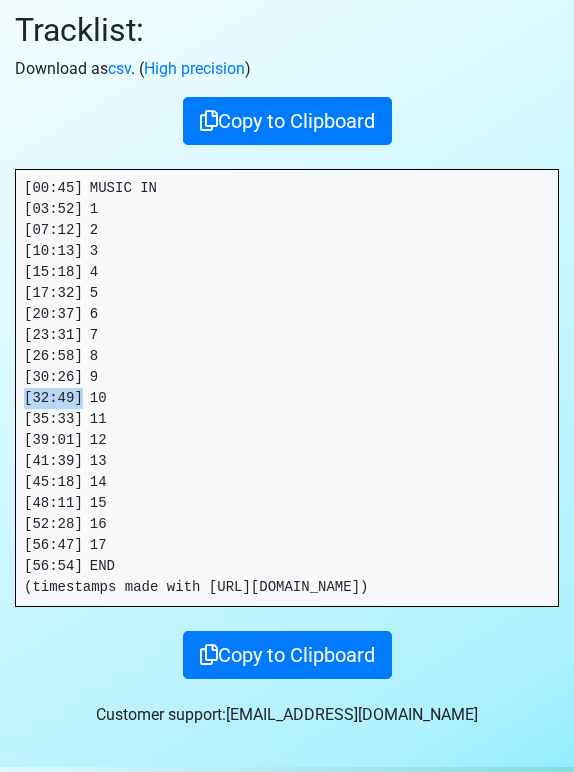 drag, startPoint x: 83, startPoint y: 399, endPoint x: 12, endPoint y: 400, distance: 71.00704 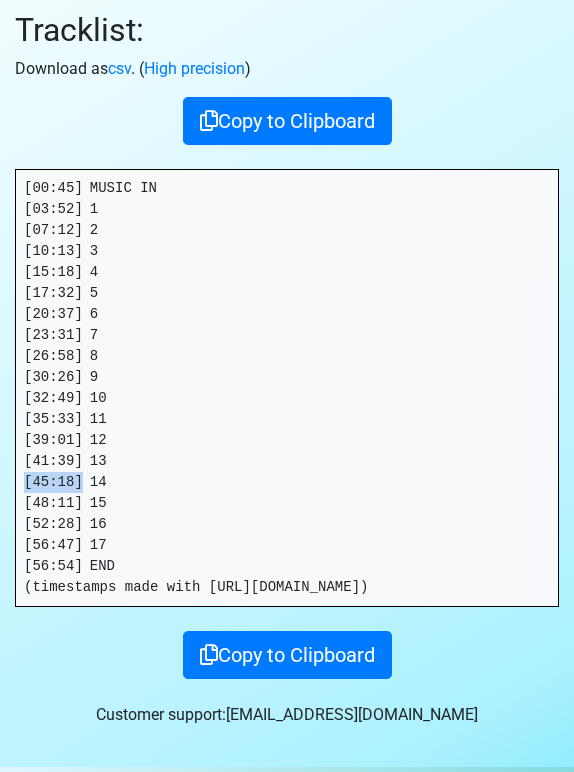 drag, startPoint x: 85, startPoint y: 481, endPoint x: -16, endPoint y: 481, distance: 101 